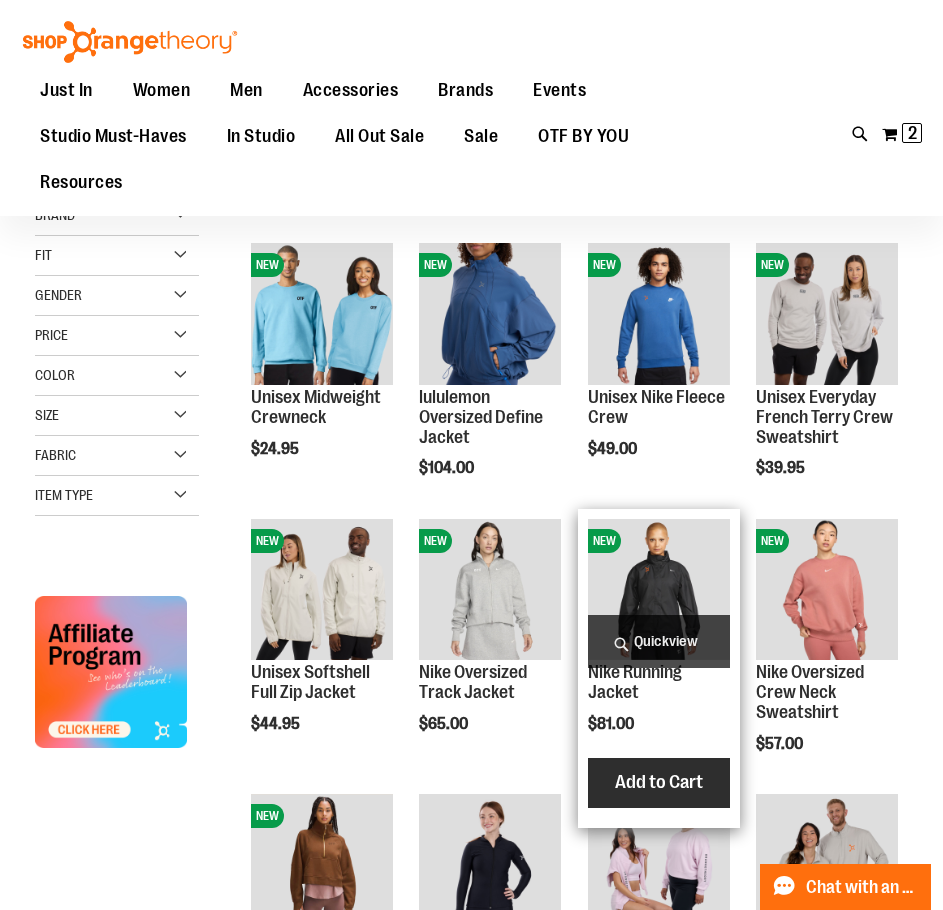 scroll, scrollTop: 199, scrollLeft: 0, axis: vertical 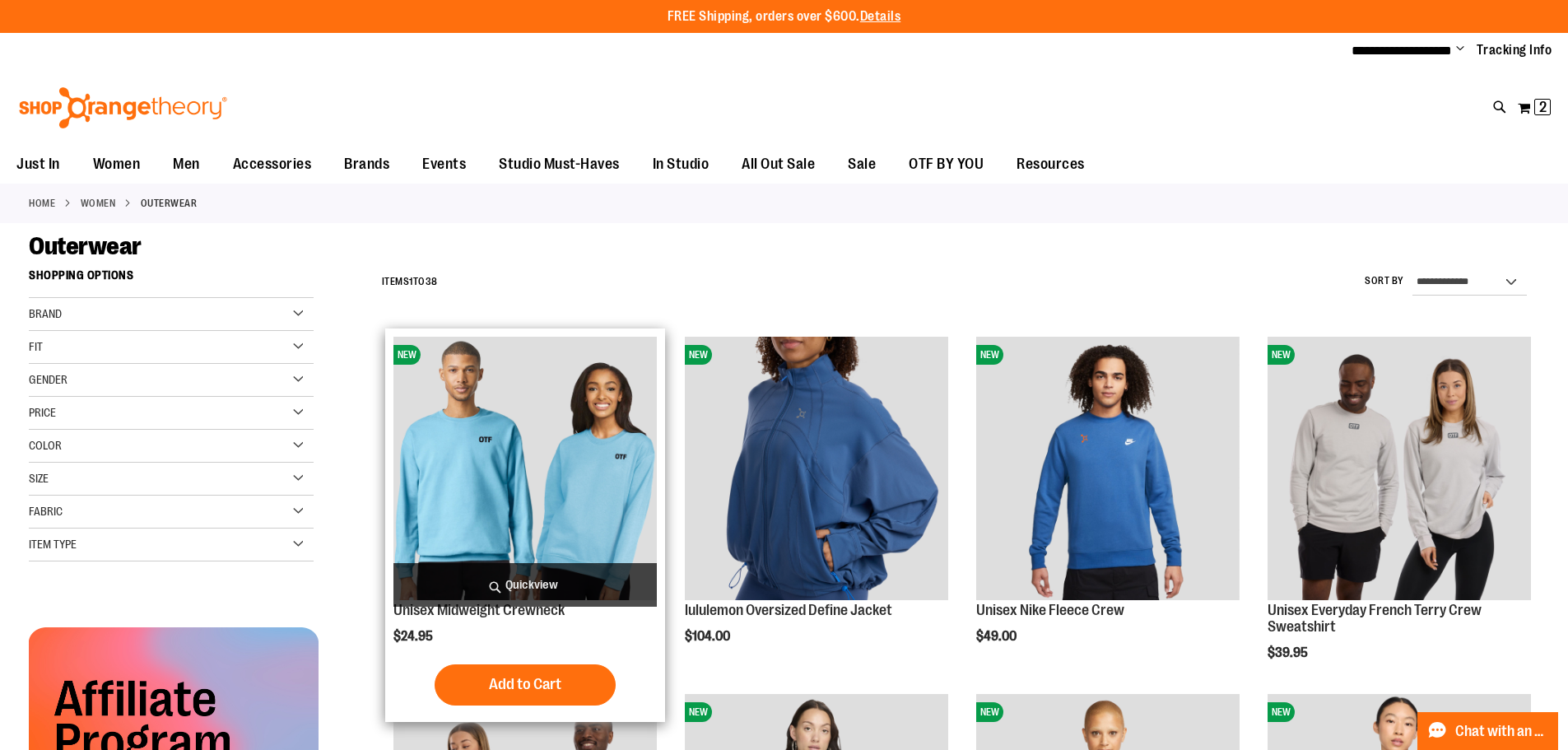 click at bounding box center [525, 468] 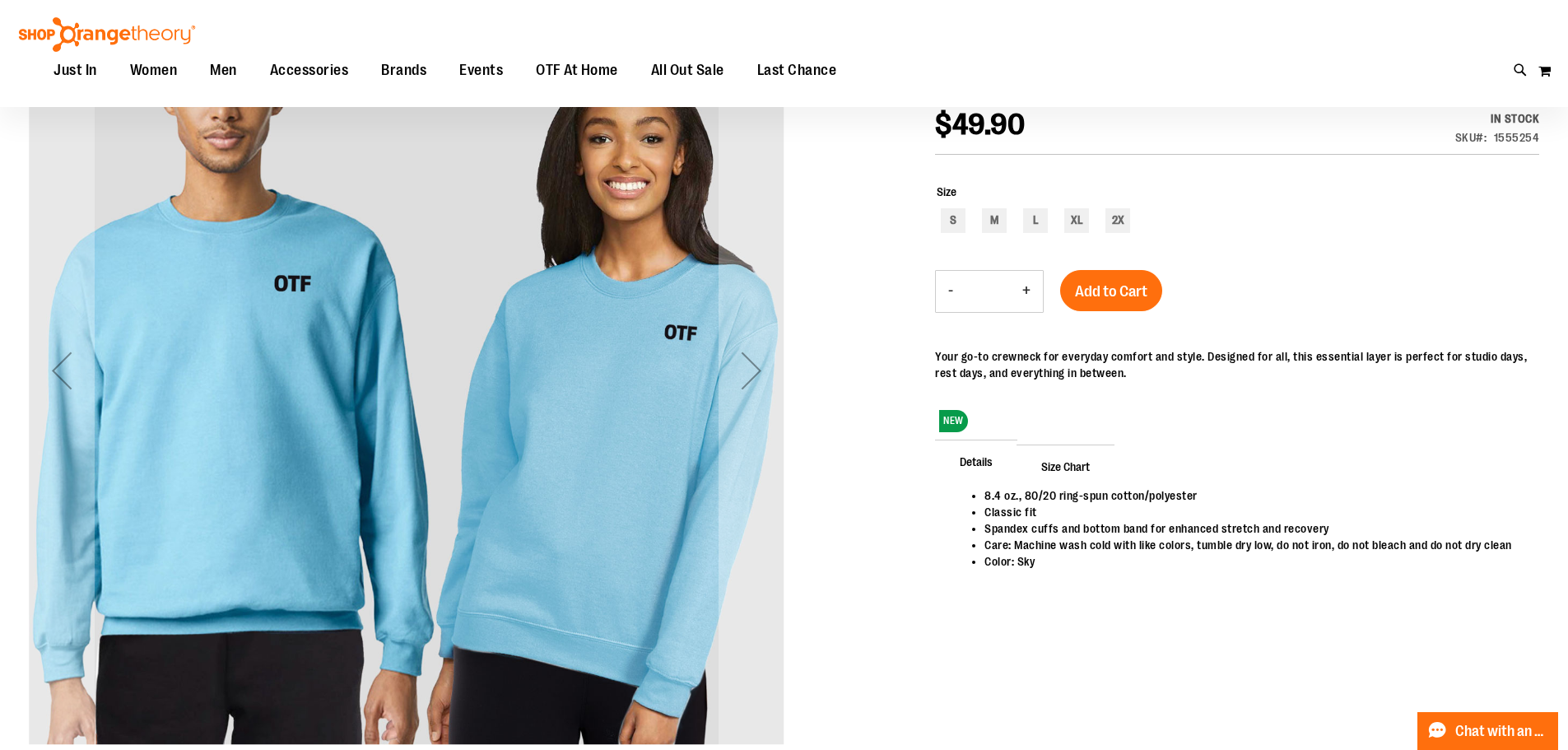 scroll, scrollTop: 0, scrollLeft: 0, axis: both 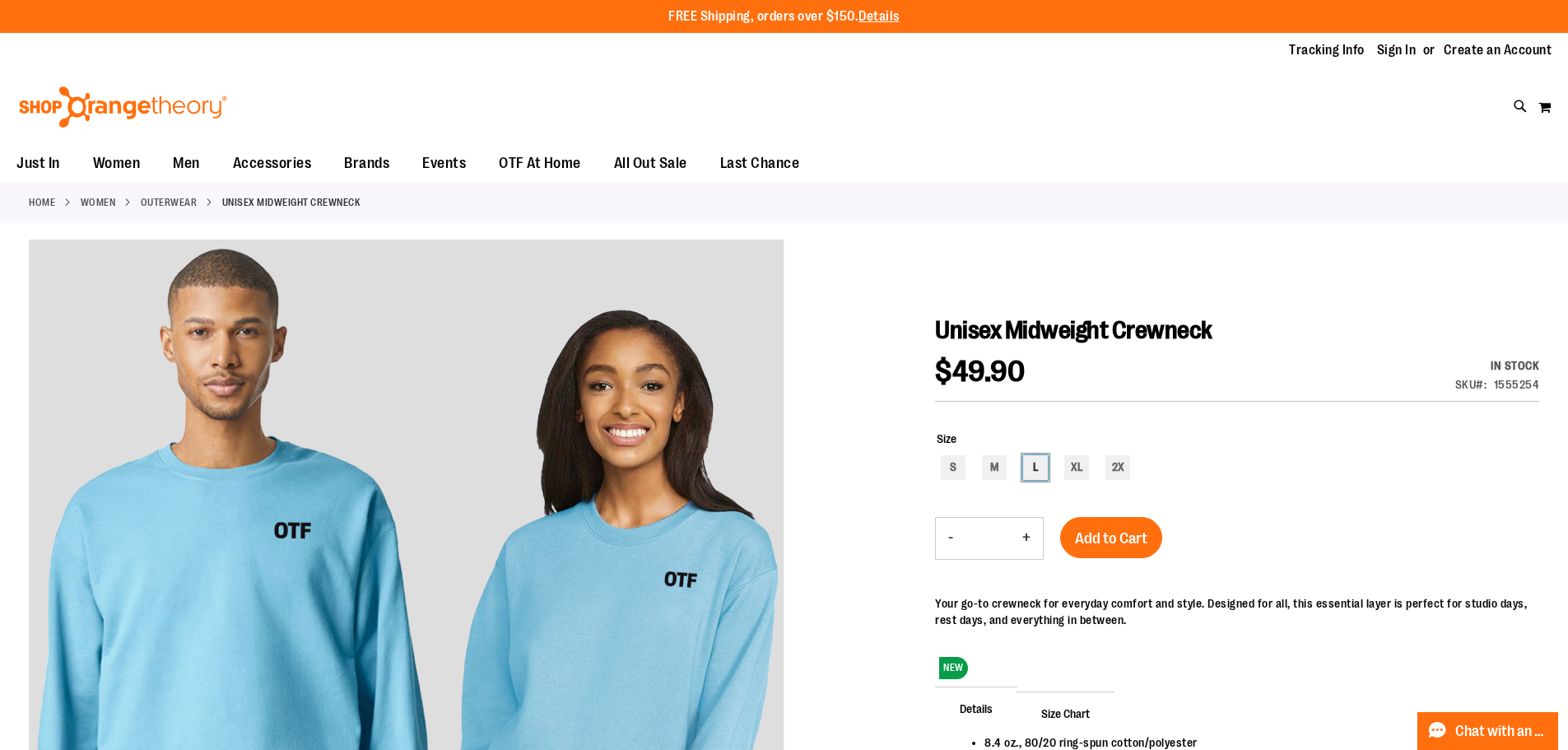 click on "L" at bounding box center [1035, 468] 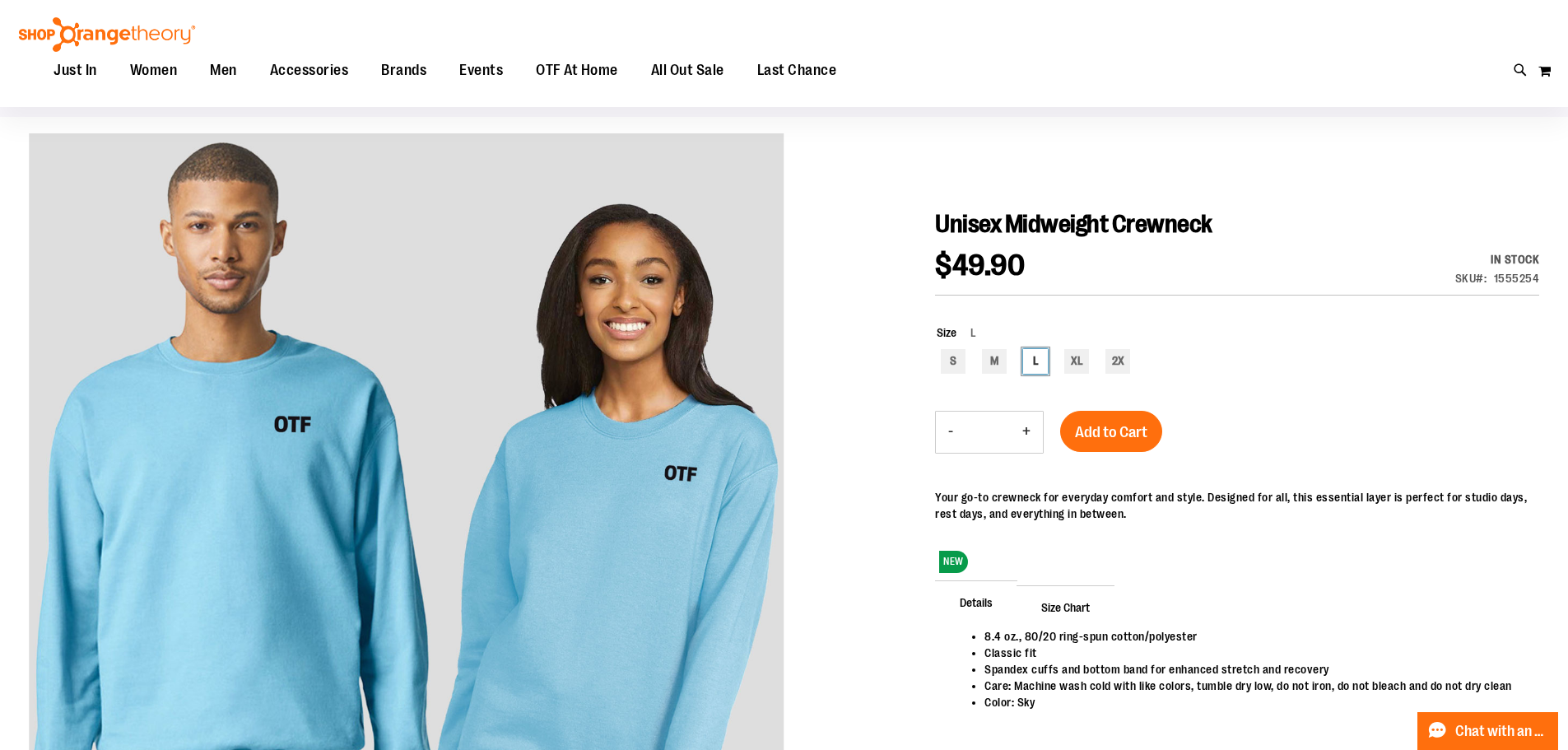 scroll, scrollTop: 82, scrollLeft: 0, axis: vertical 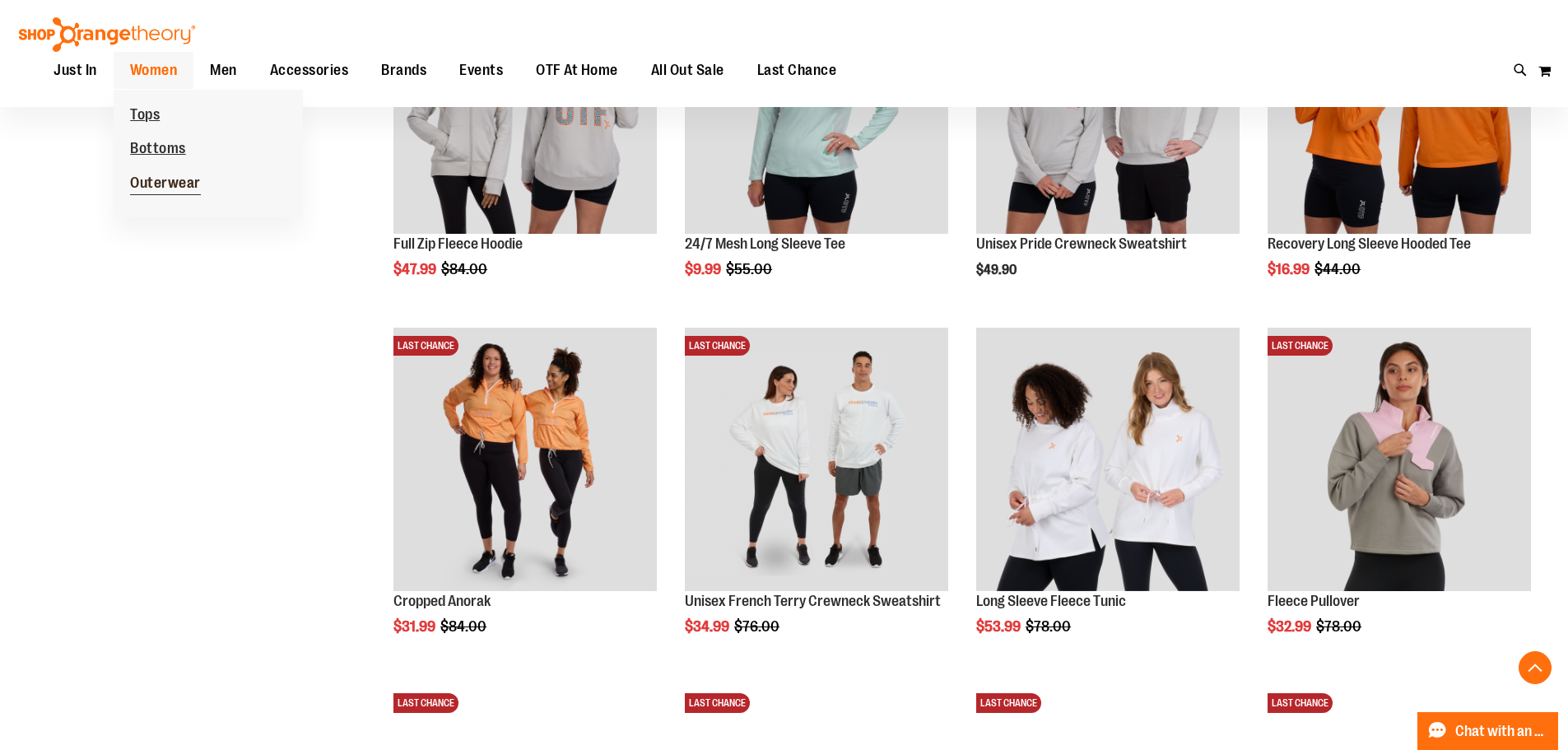 click on "Outerwear" at bounding box center [165, 184] 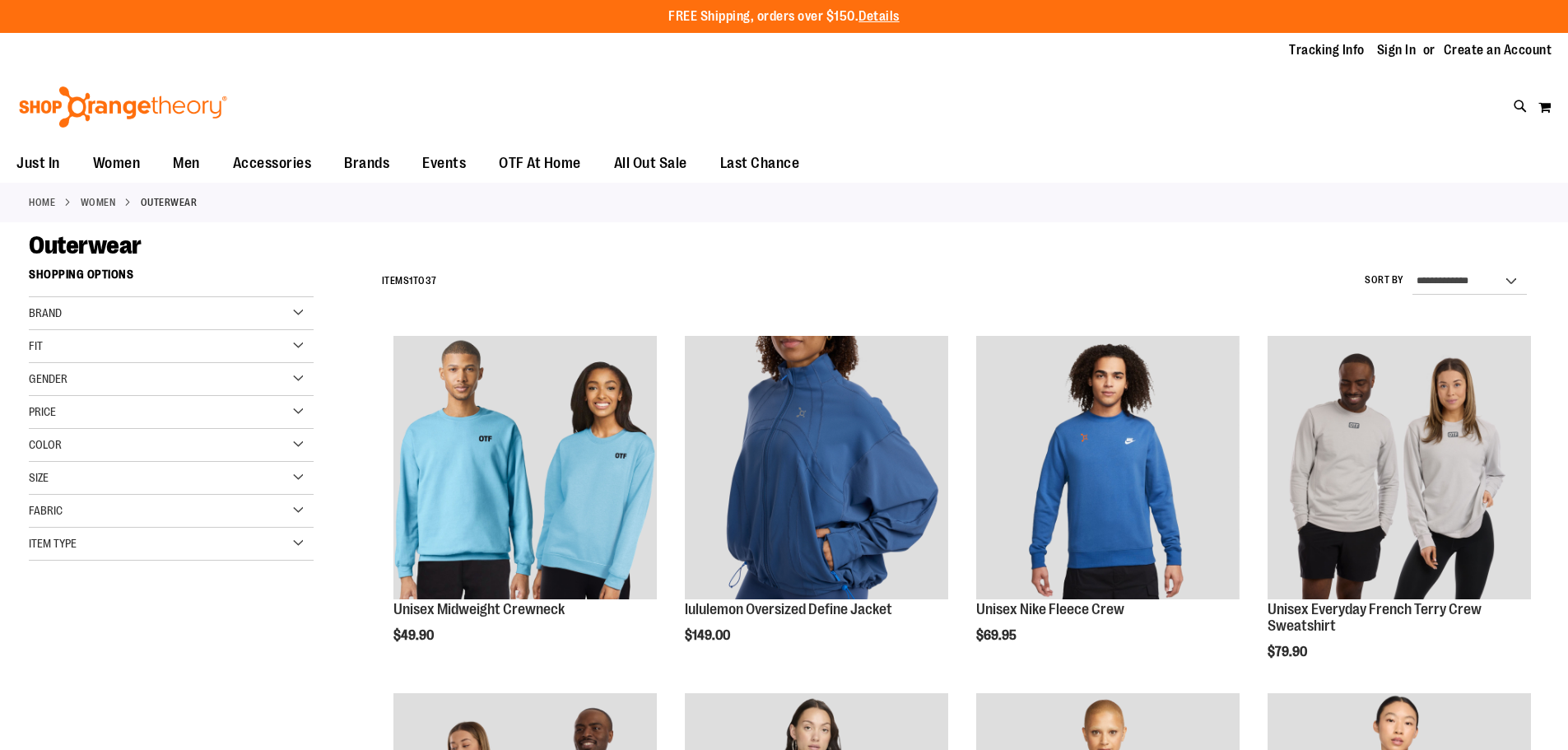 scroll, scrollTop: 0, scrollLeft: 0, axis: both 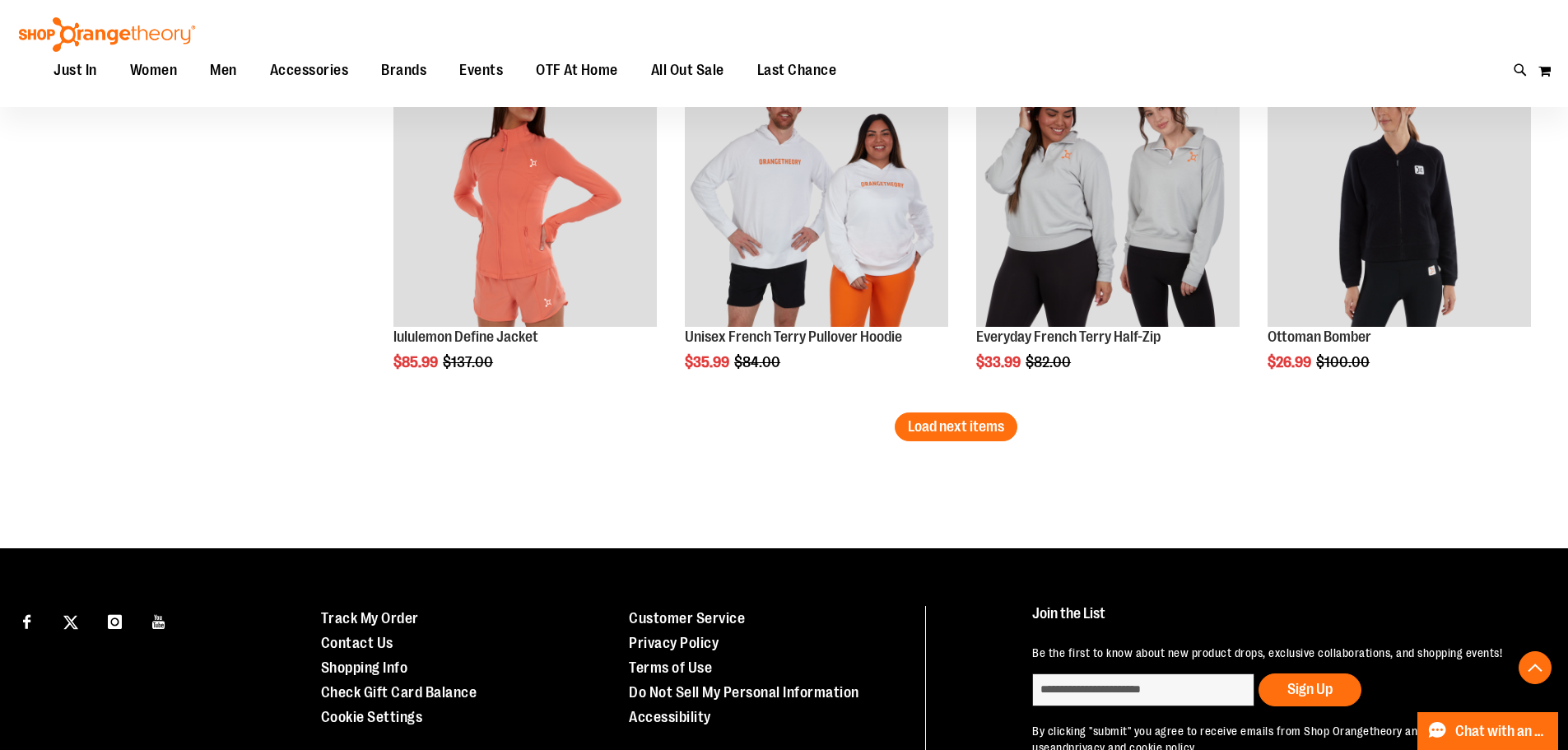 click on "Load next items" at bounding box center (956, 426) 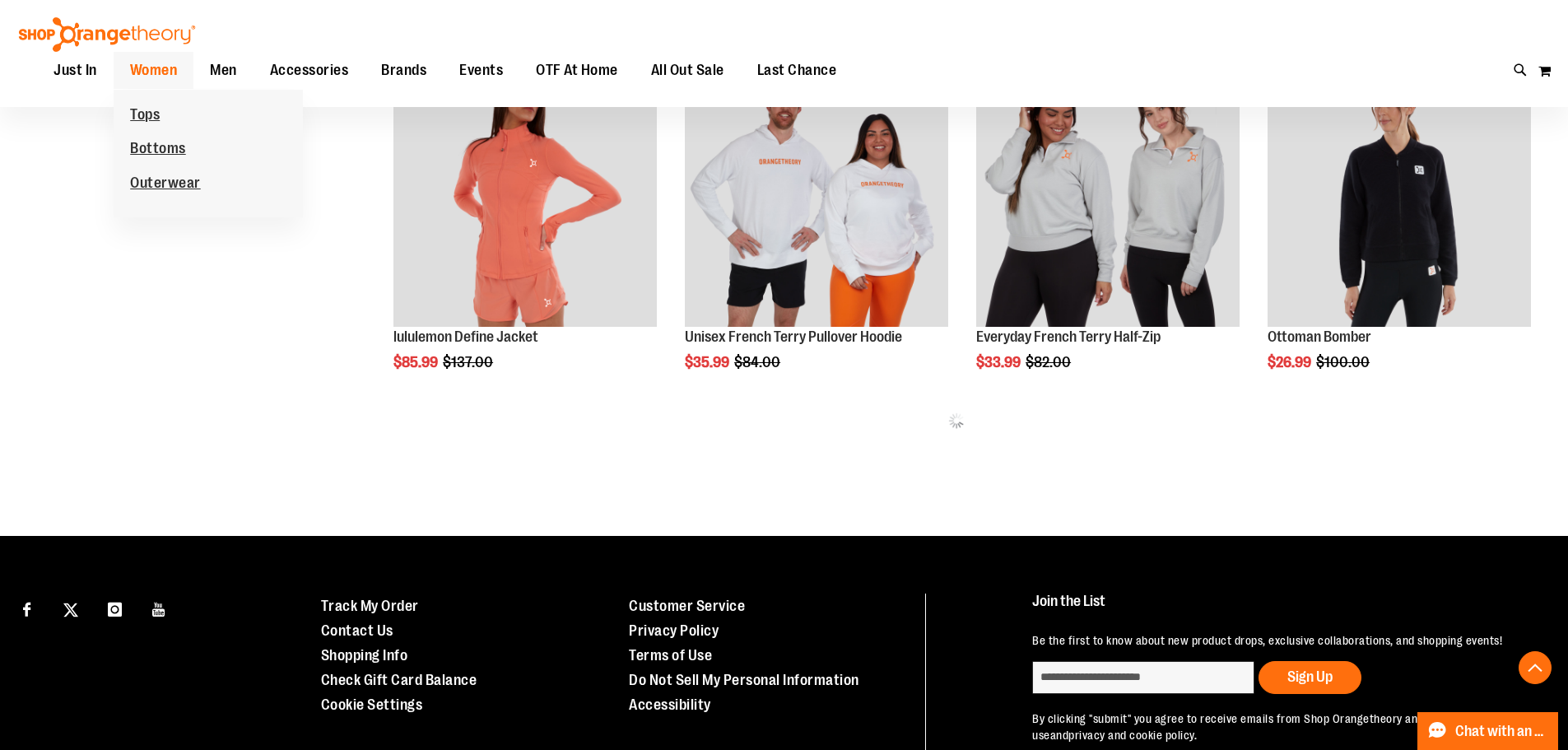click on "Women" at bounding box center [154, 70] 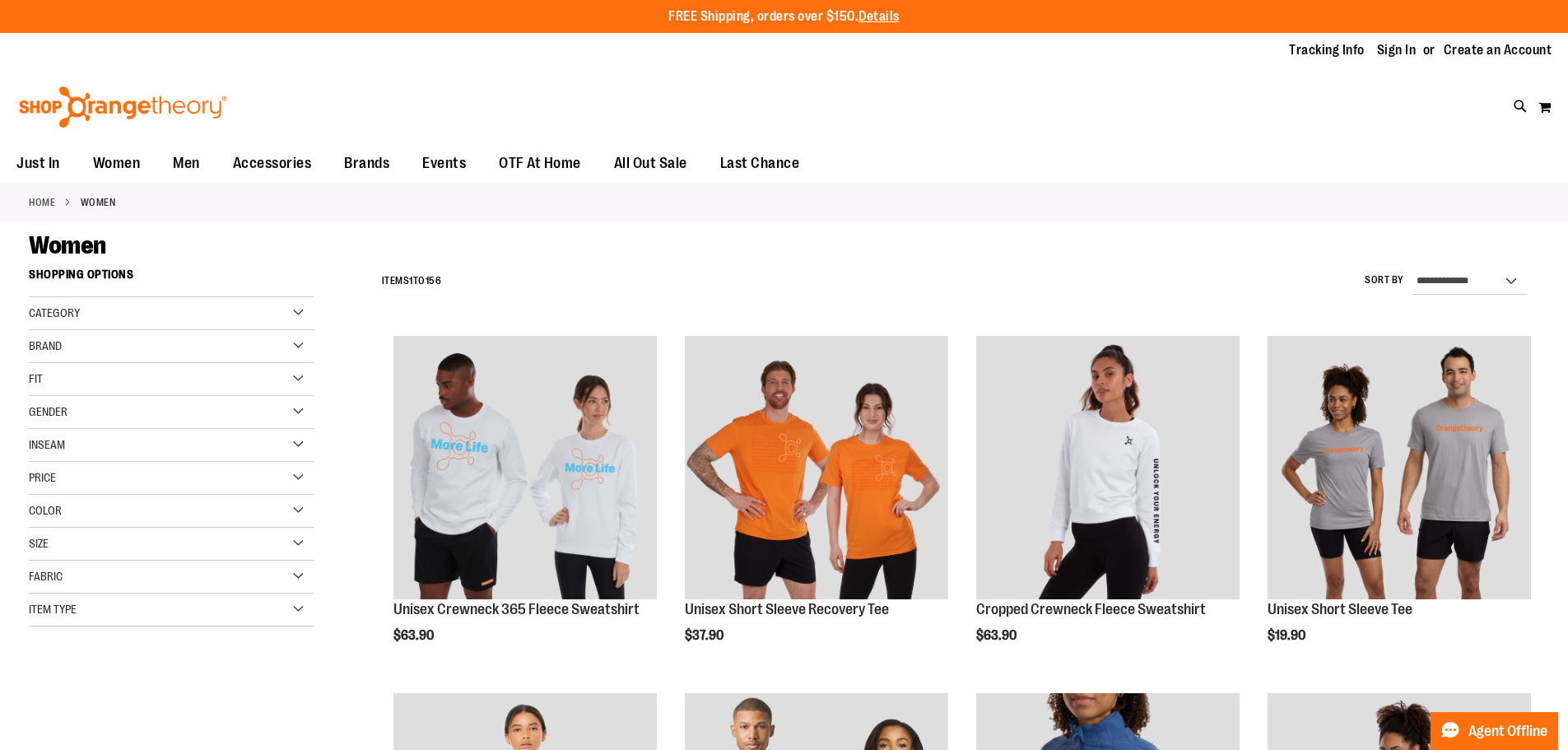 scroll, scrollTop: 0, scrollLeft: 0, axis: both 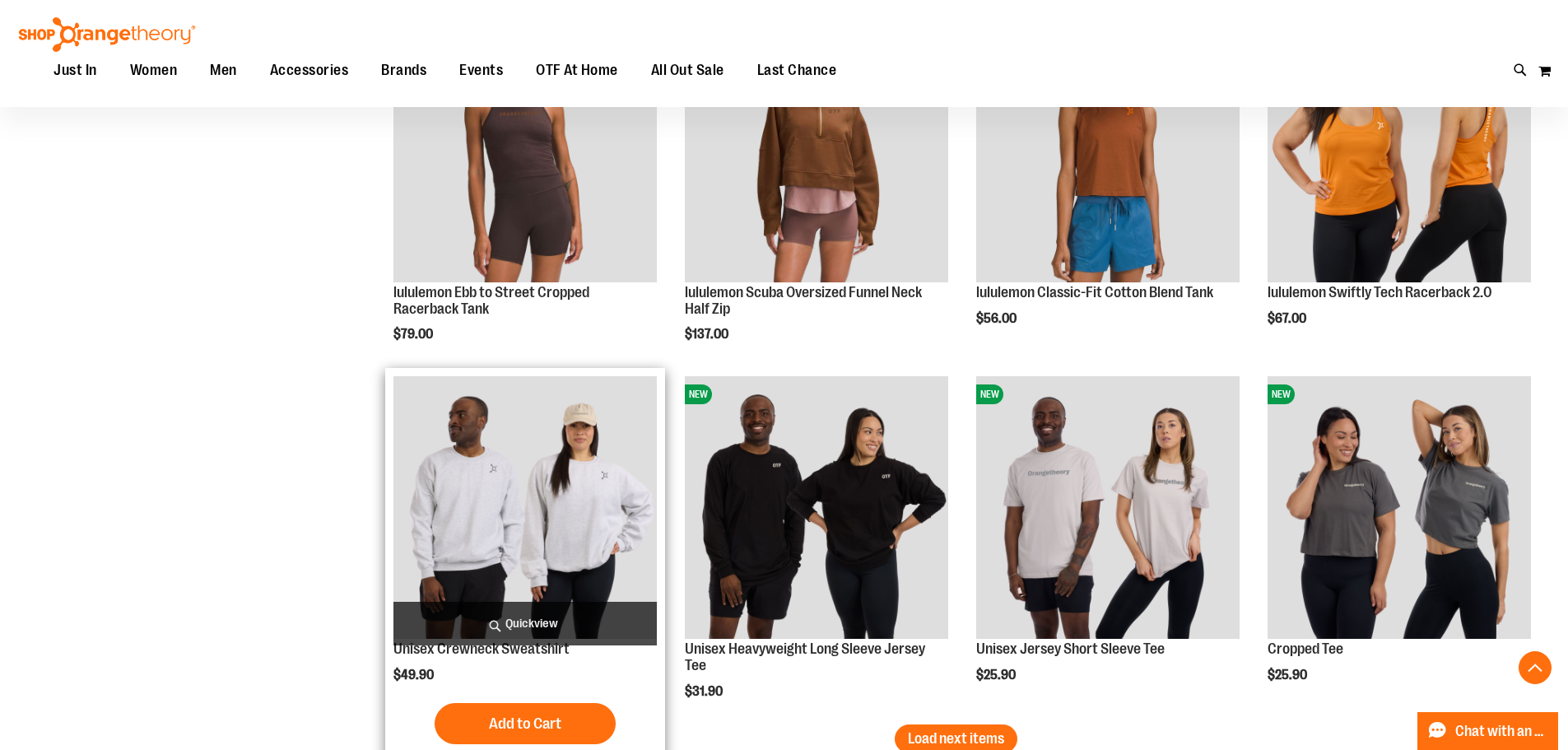 click at bounding box center [525, 508] 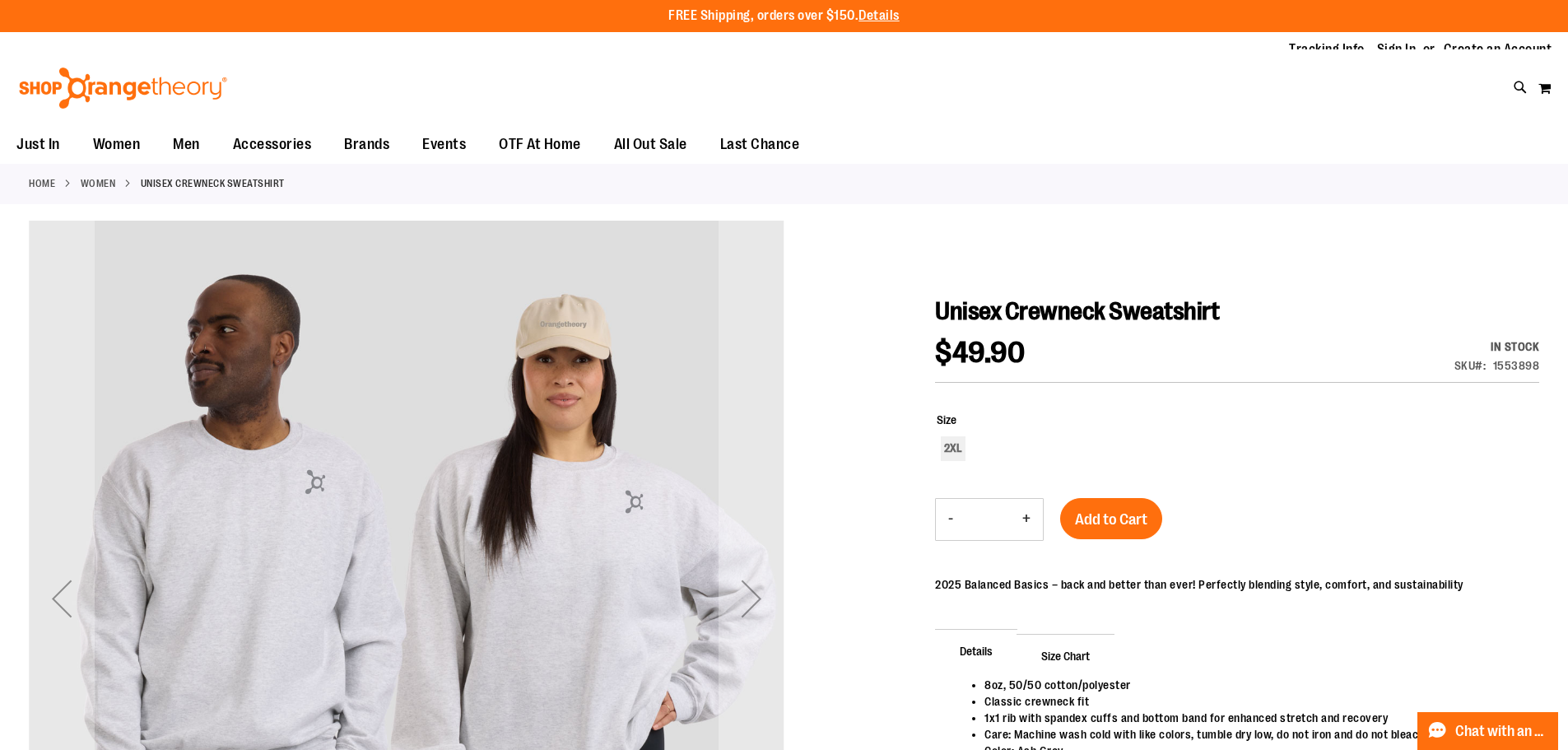 scroll, scrollTop: 0, scrollLeft: 0, axis: both 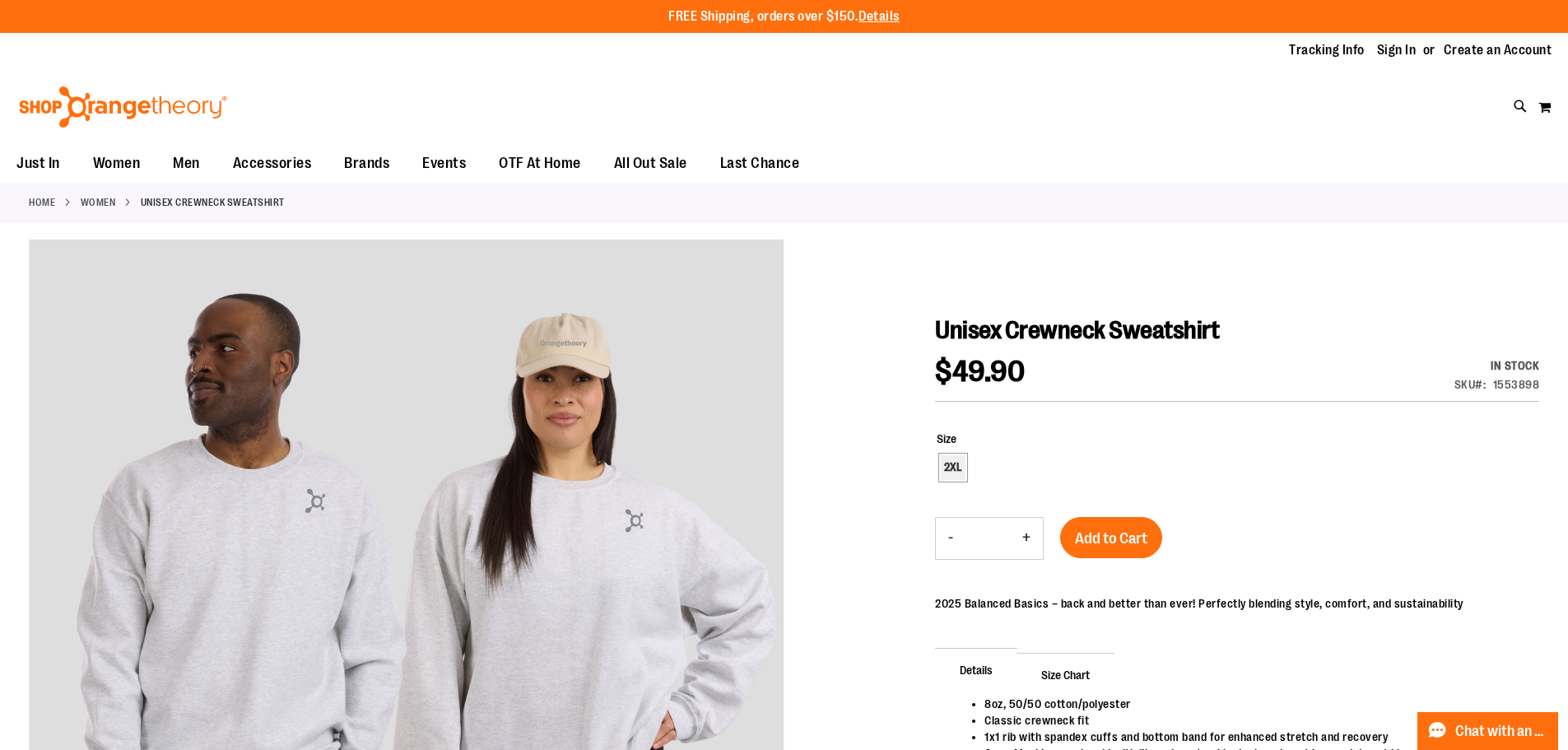 click on "Size 2XL" at bounding box center [1238, 457] 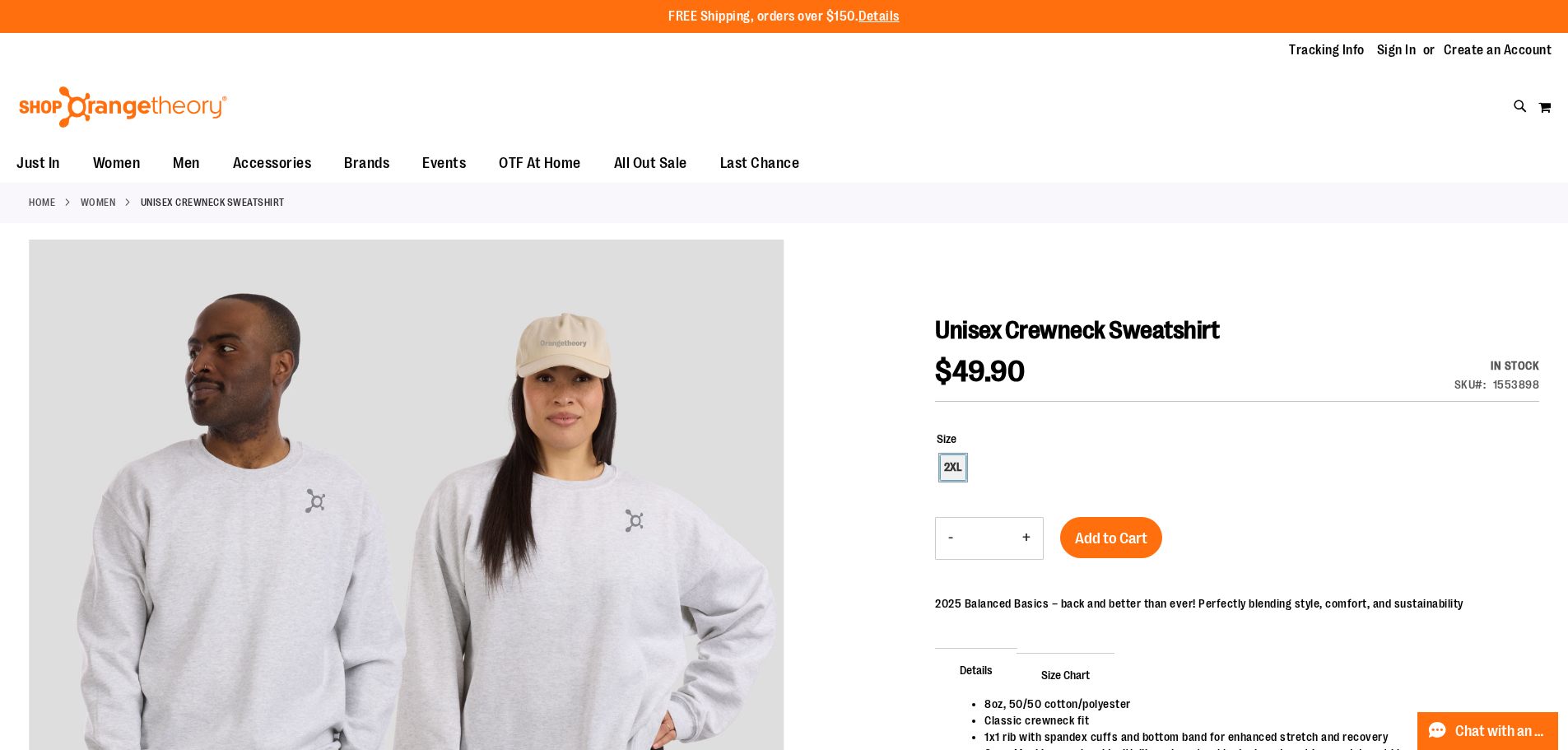 click on "2XL" at bounding box center (953, 468) 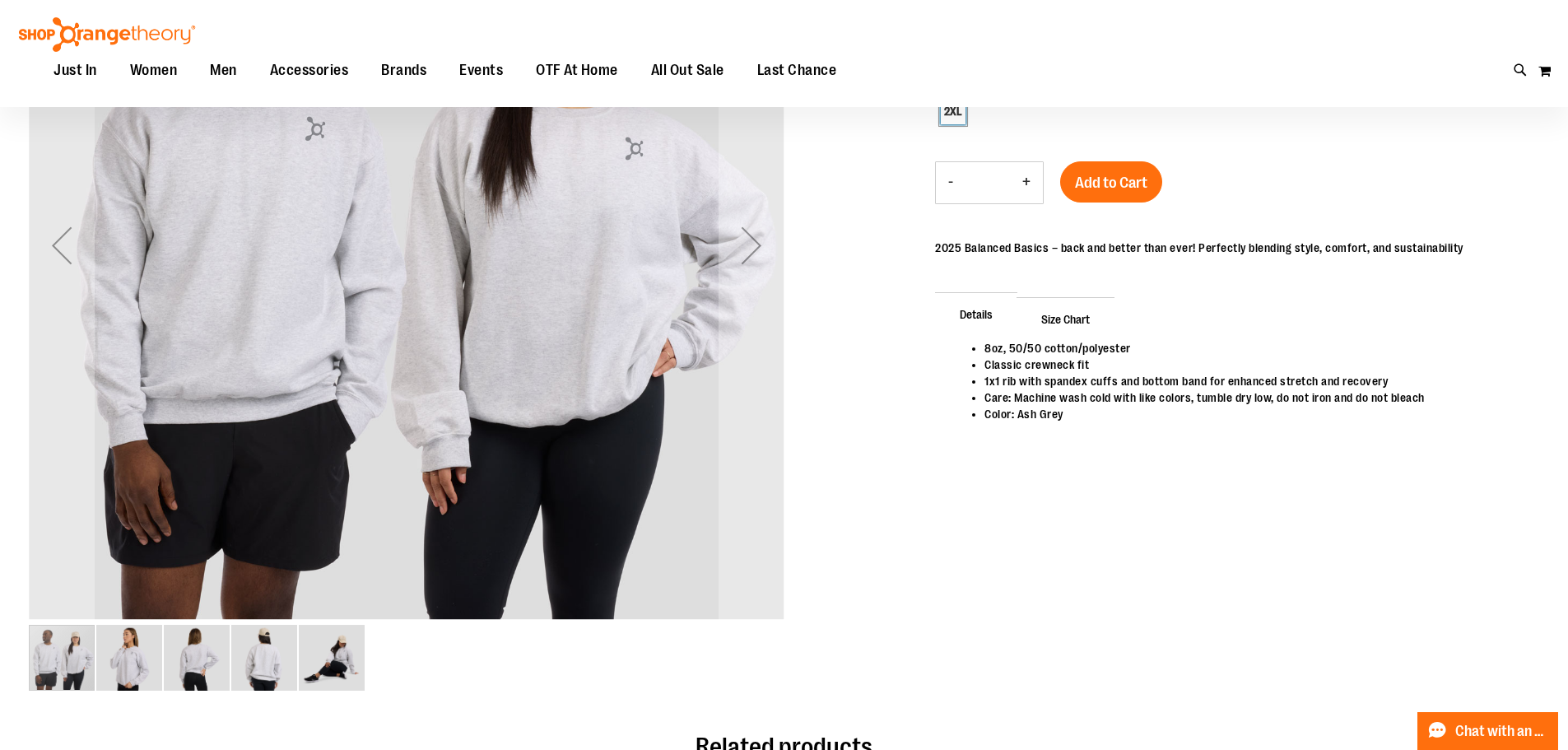 scroll, scrollTop: 164, scrollLeft: 0, axis: vertical 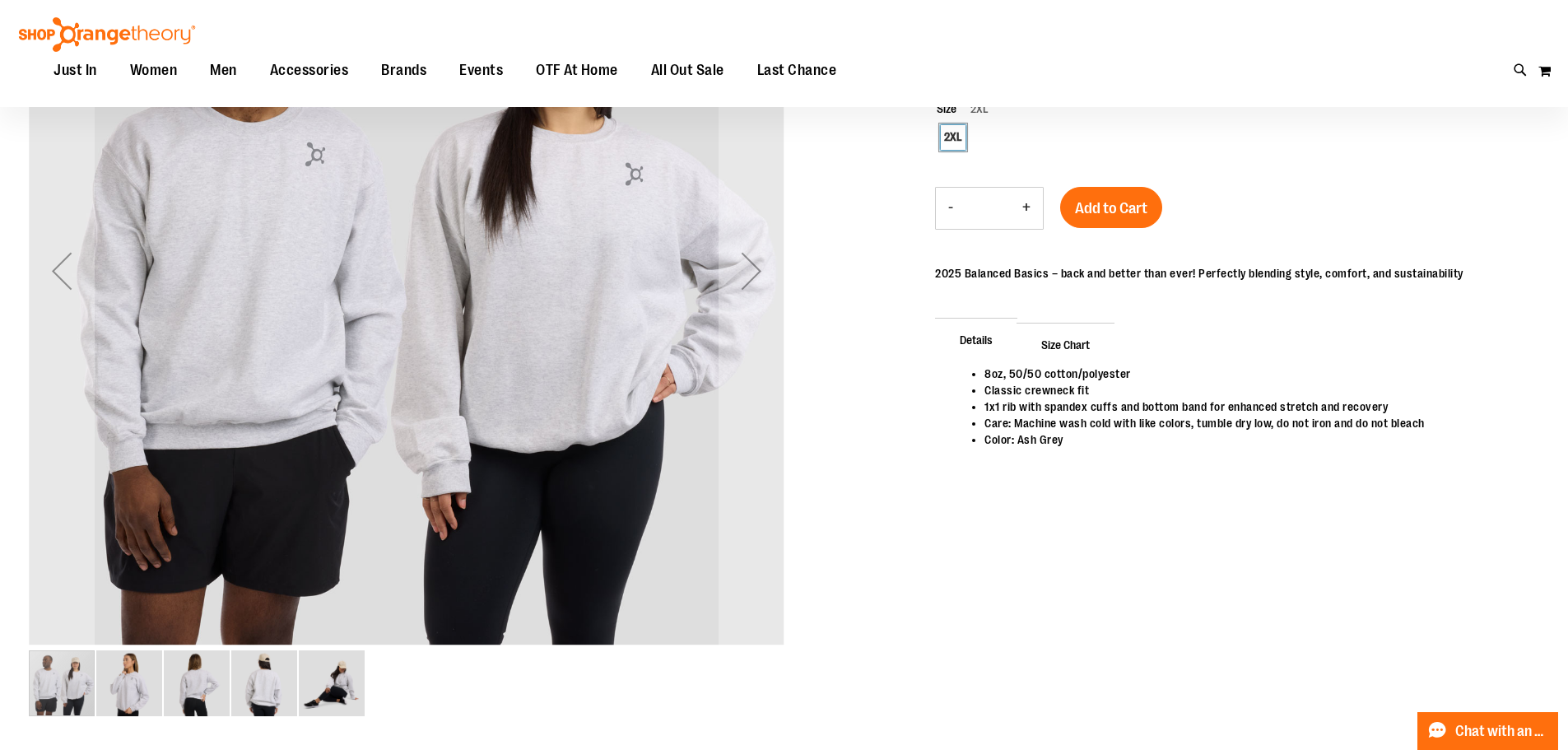 drag, startPoint x: 39, startPoint y: 701, endPoint x: 142, endPoint y: 689, distance: 103.69667 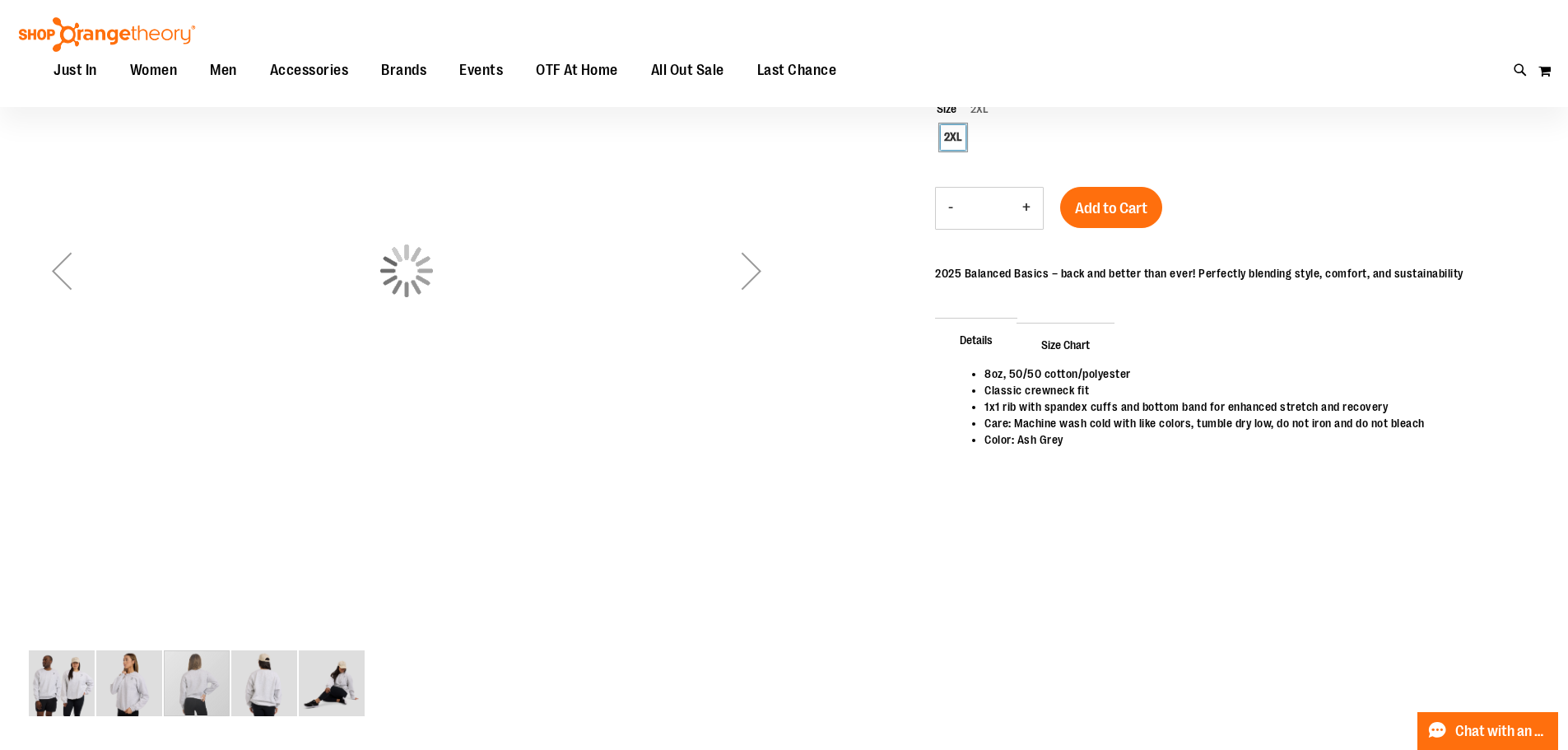 click at bounding box center [197, 683] 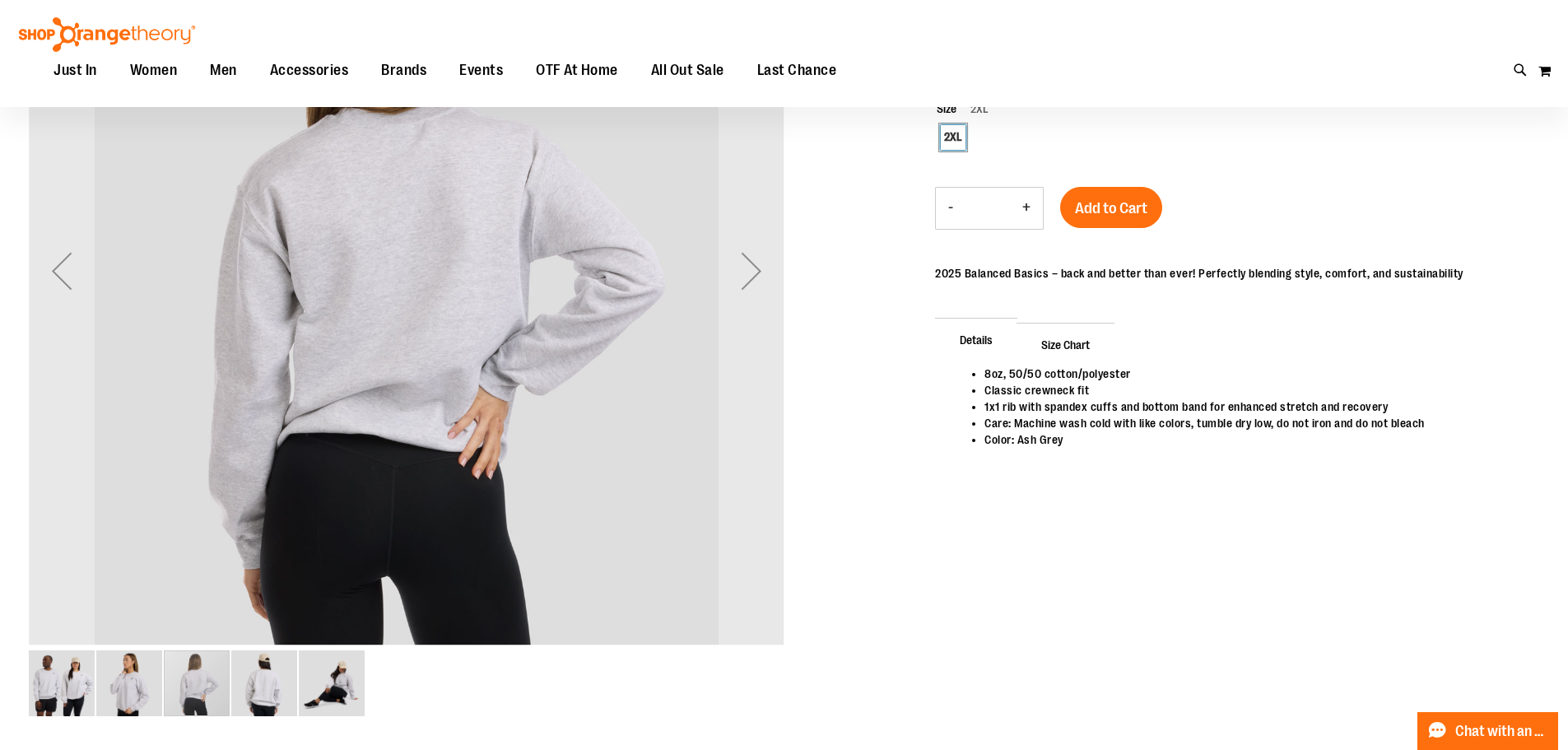 click at bounding box center [197, 683] 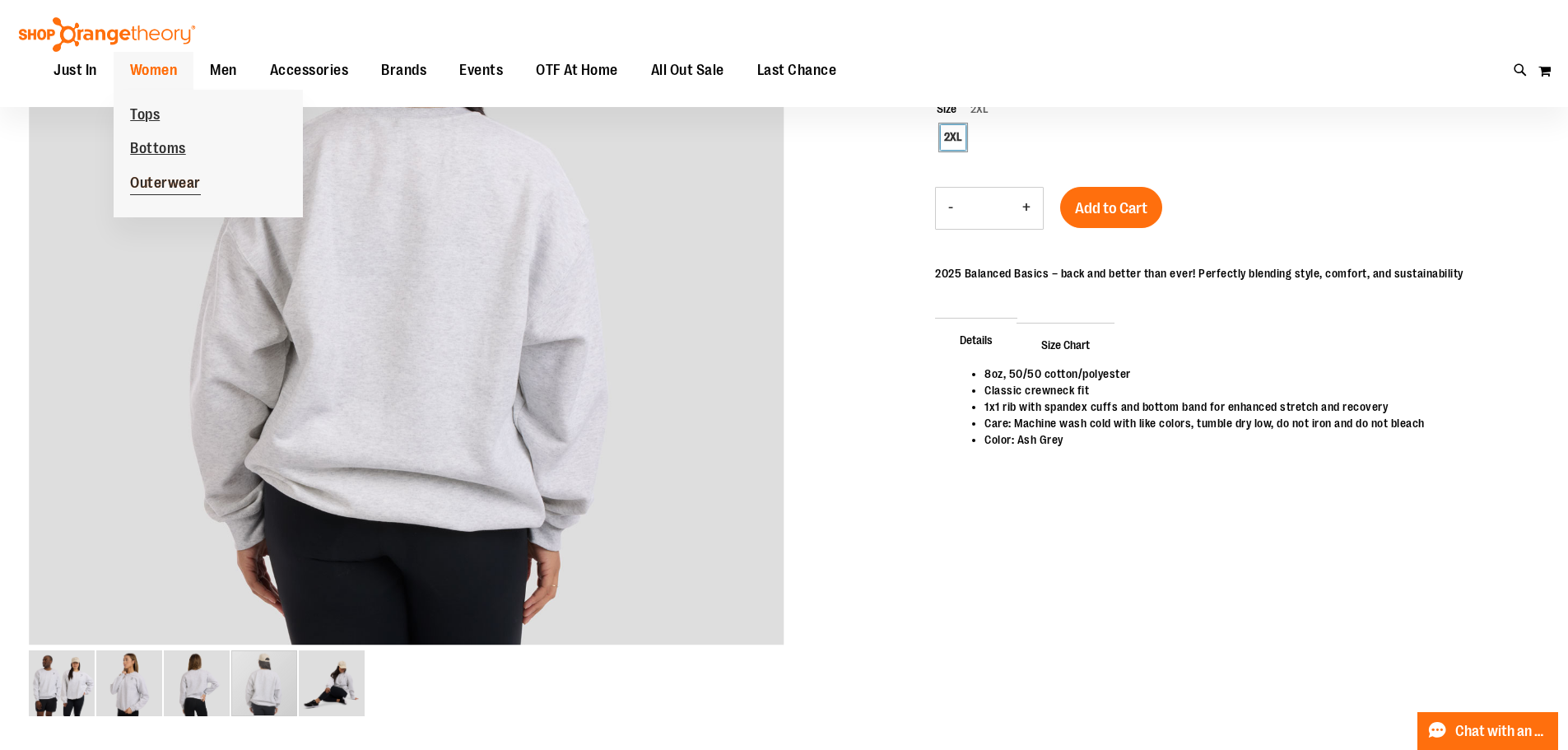 click on "Outerwear" at bounding box center [165, 184] 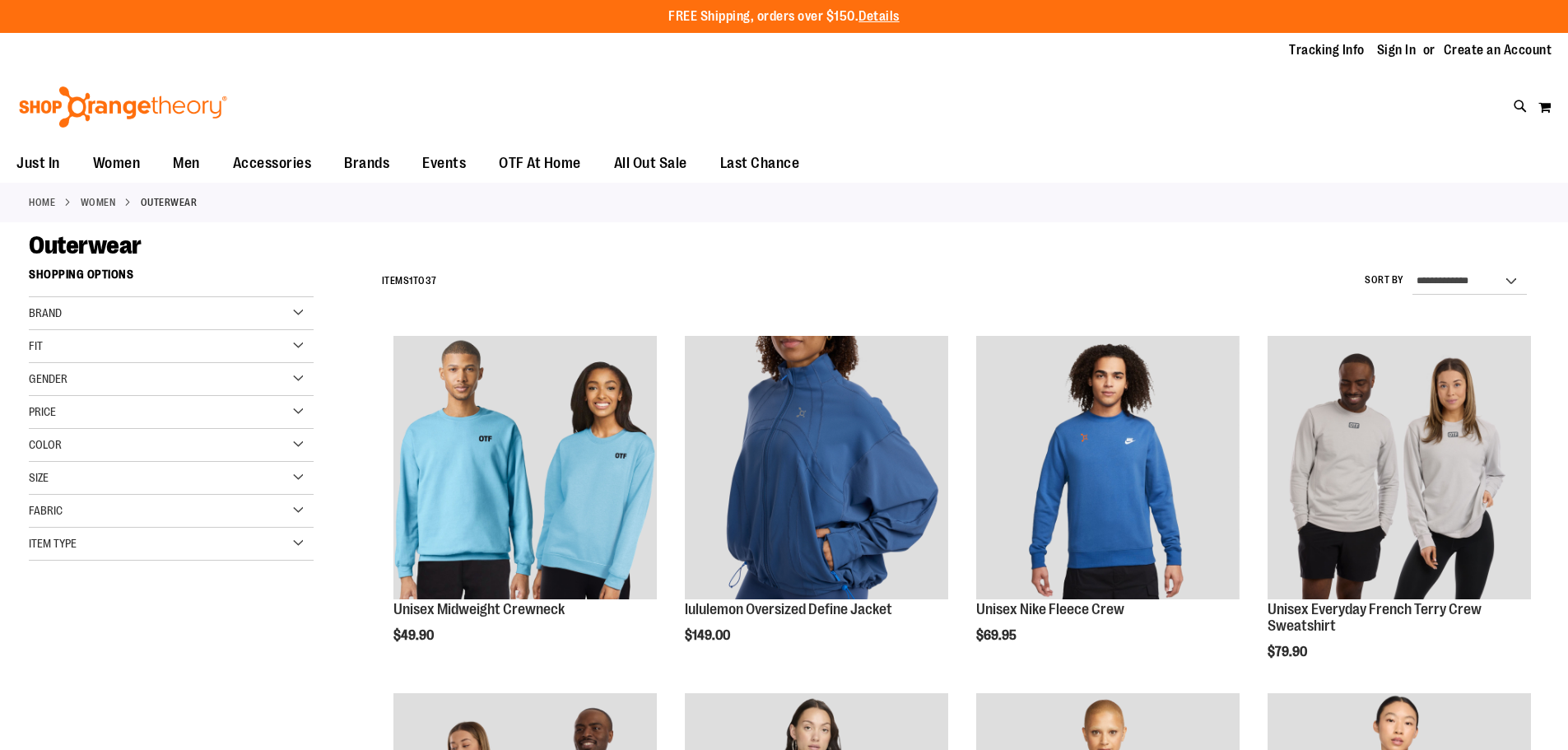 scroll, scrollTop: 0, scrollLeft: 0, axis: both 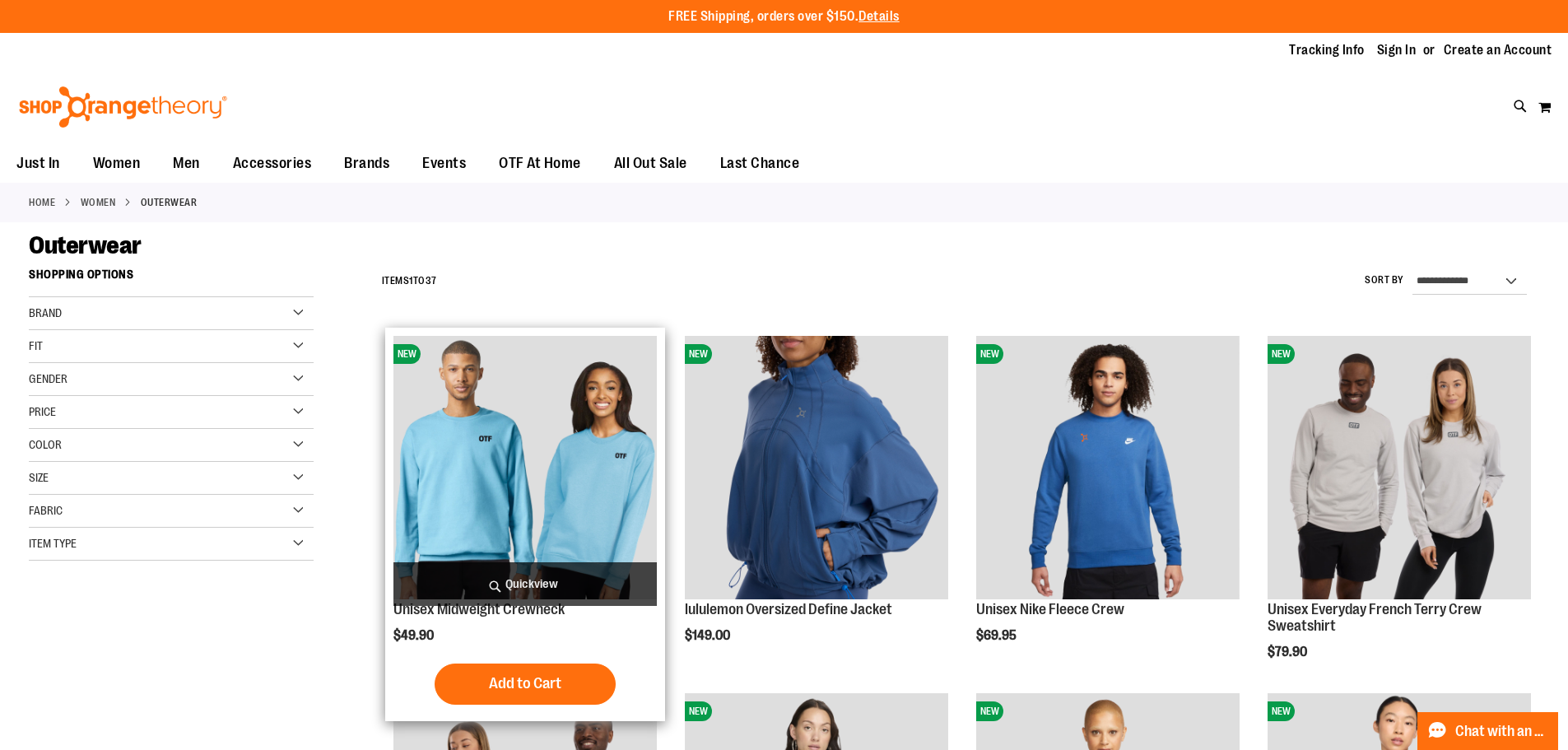 click at bounding box center (525, 468) 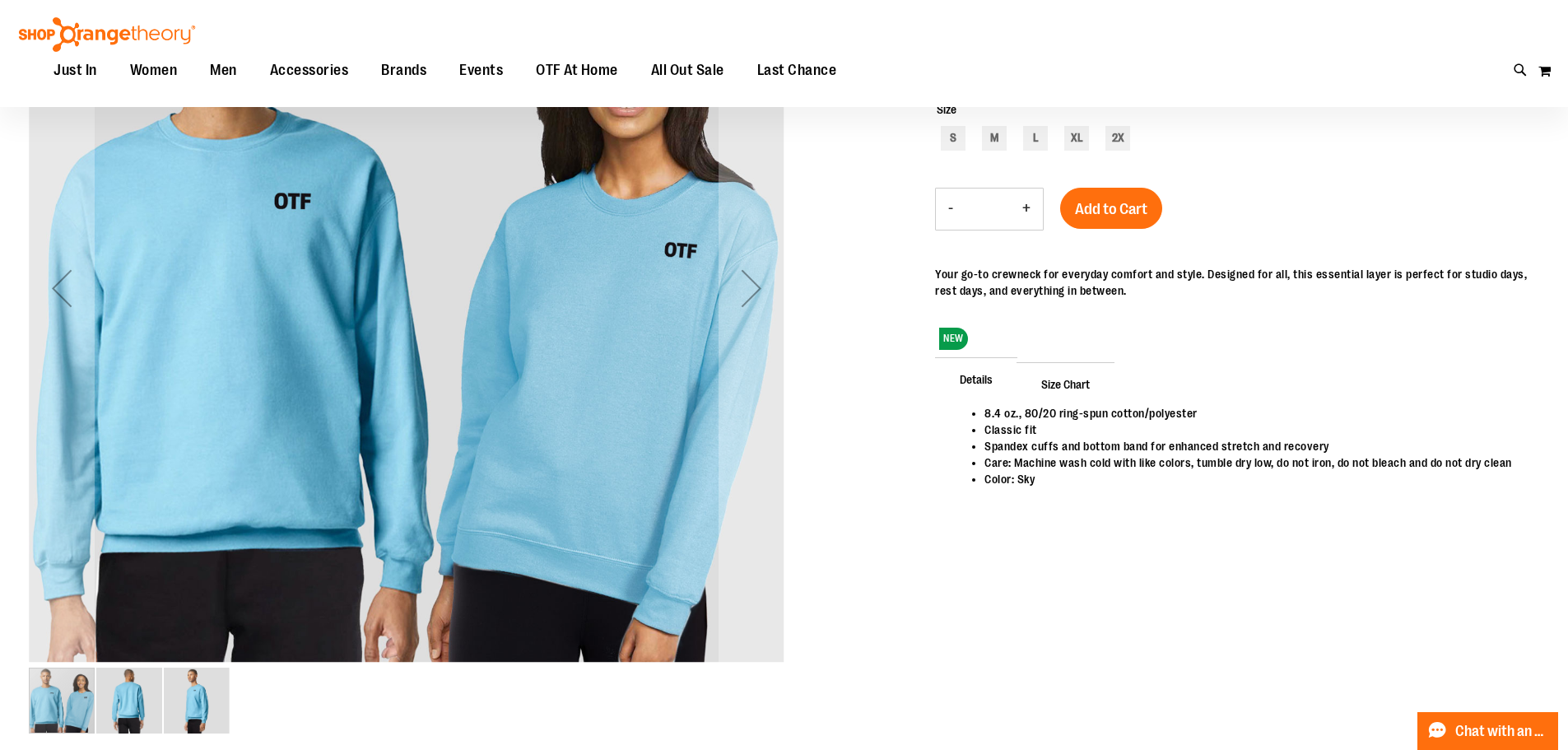 scroll, scrollTop: 164, scrollLeft: 0, axis: vertical 